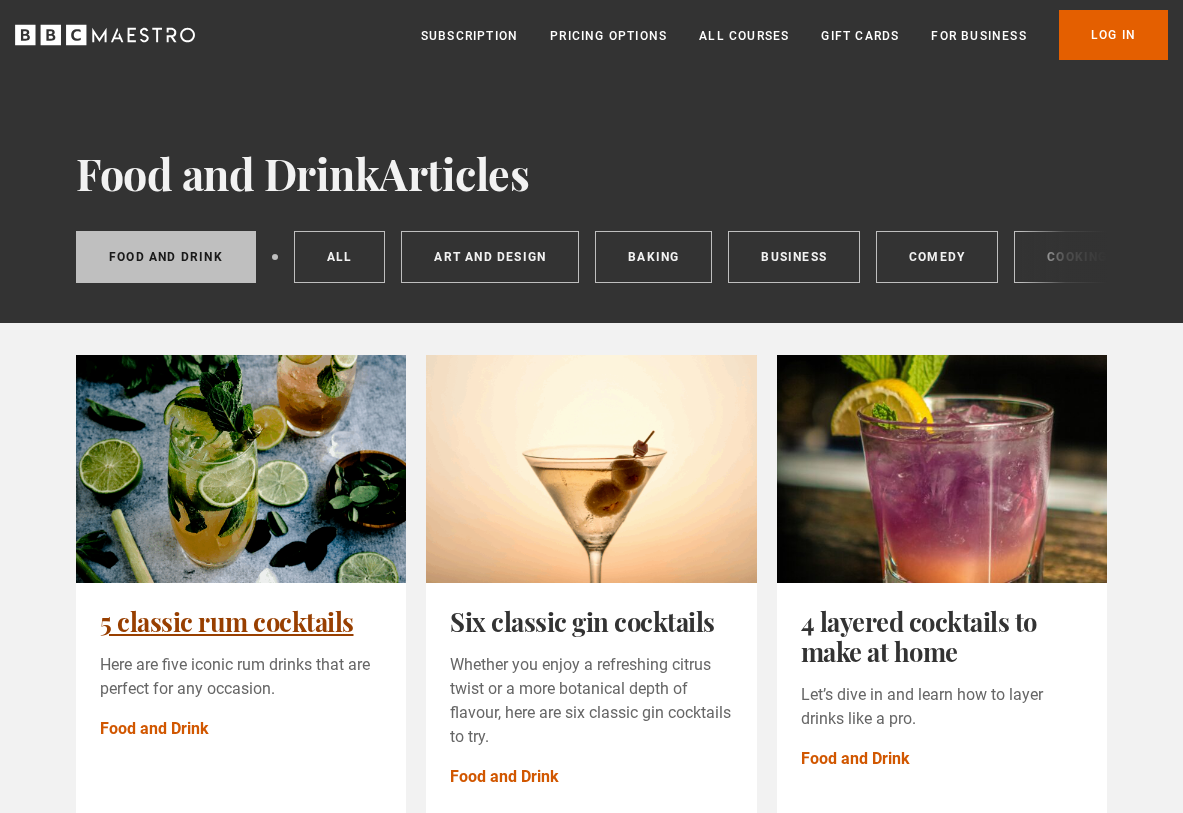 scroll, scrollTop: 0, scrollLeft: 0, axis: both 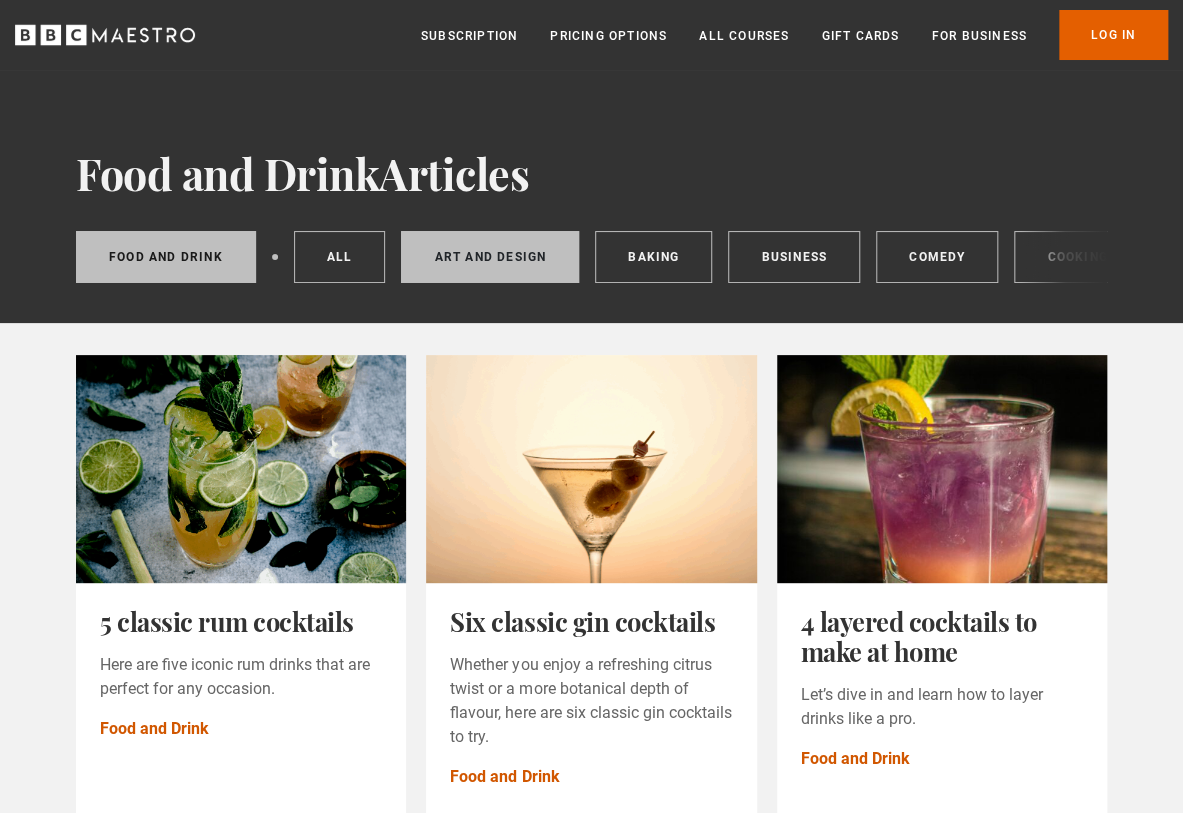click on "Art and Design" at bounding box center [490, 257] 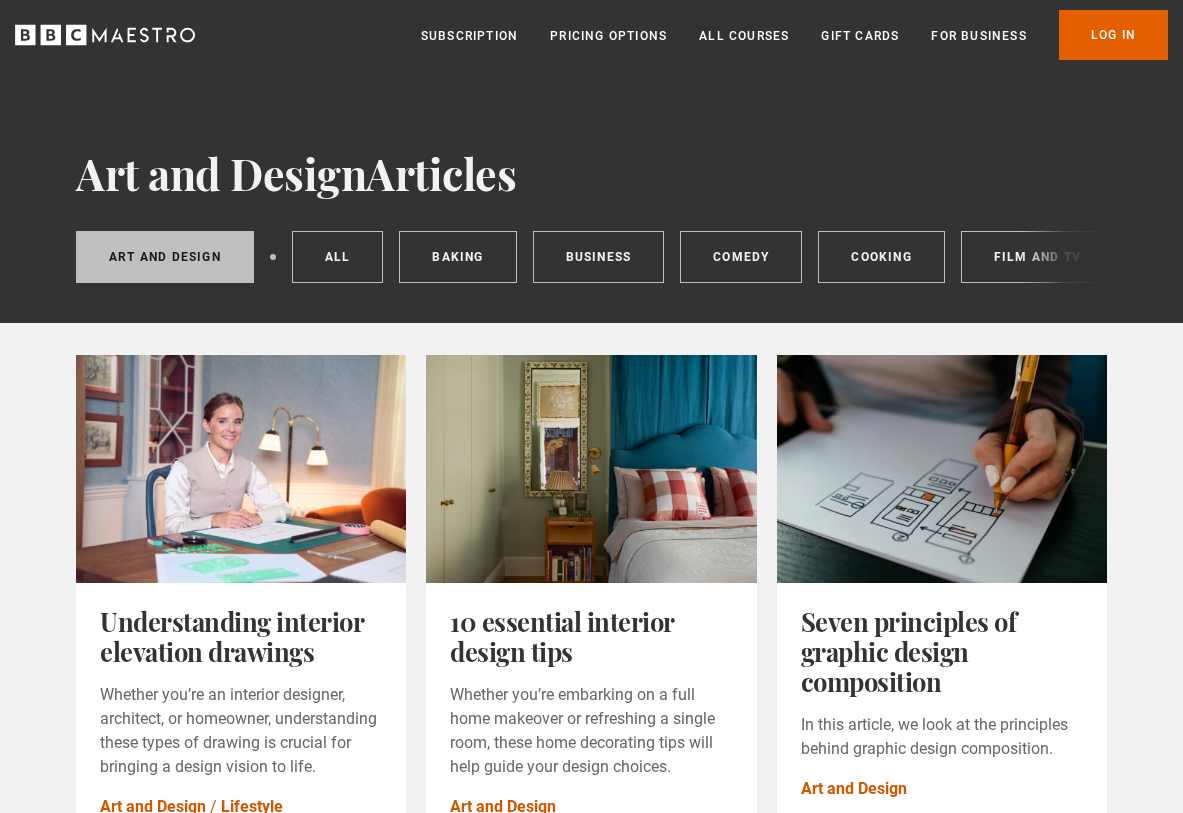 scroll, scrollTop: 0, scrollLeft: 0, axis: both 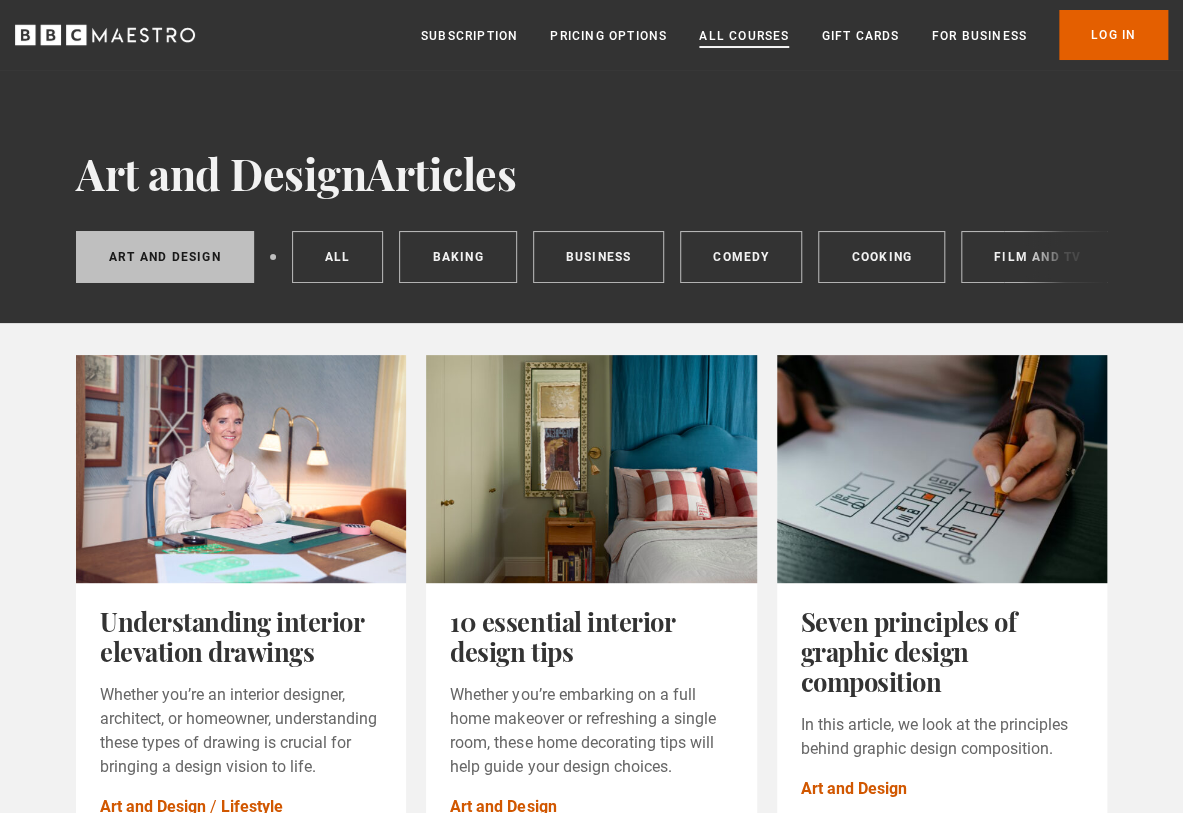 click on "All Courses" at bounding box center (744, 36) 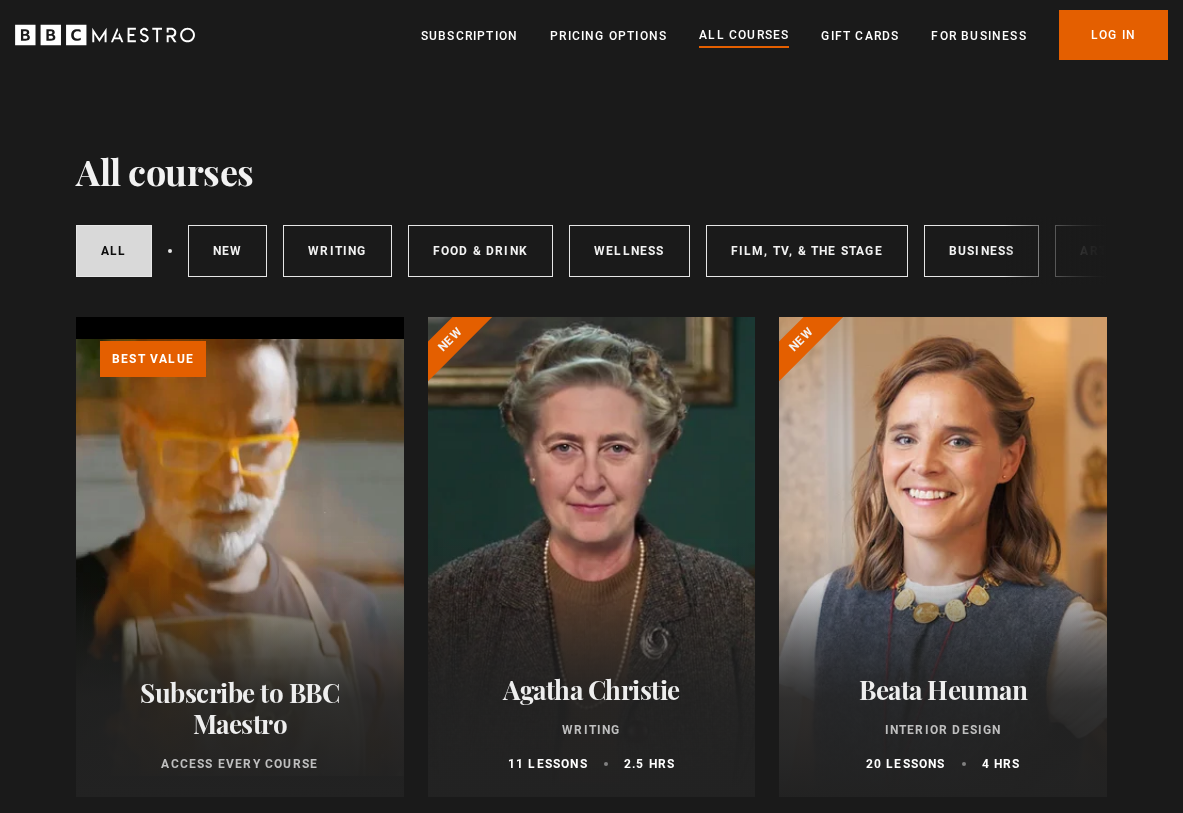 scroll, scrollTop: 0, scrollLeft: 0, axis: both 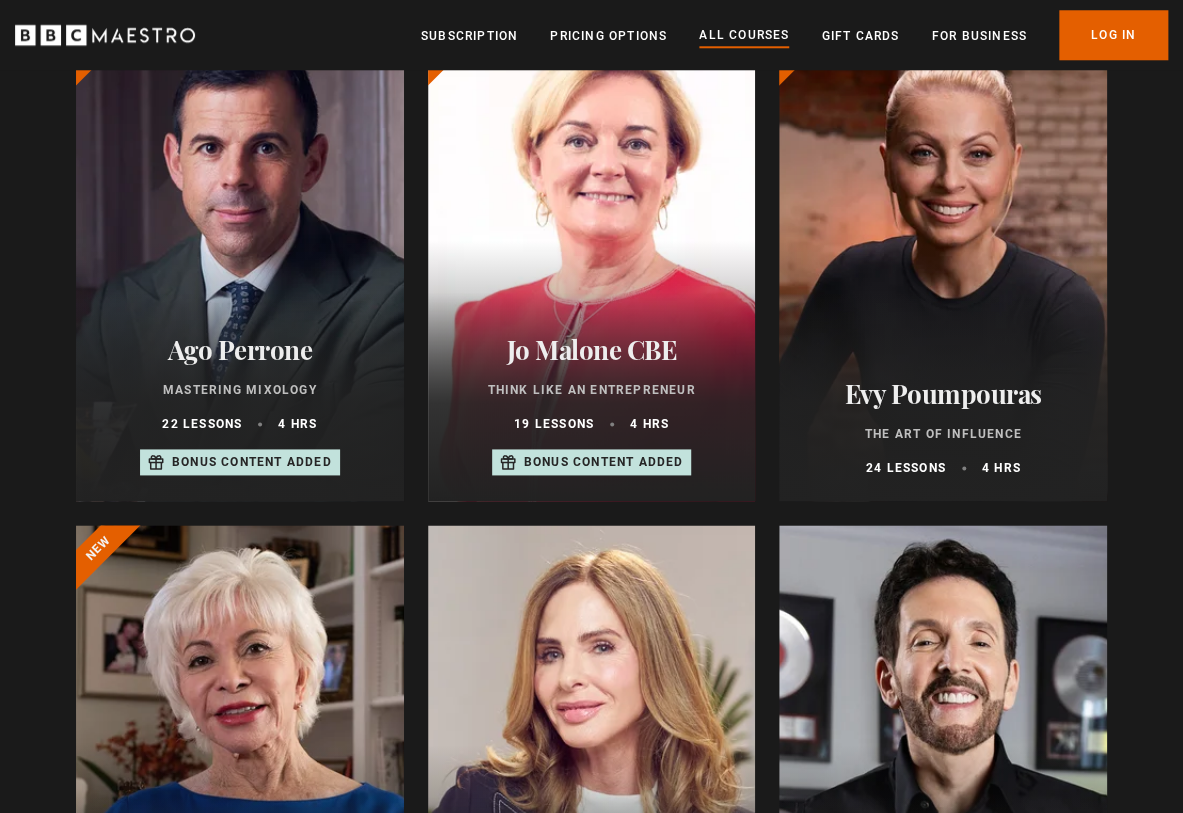 click at bounding box center (943, 261) 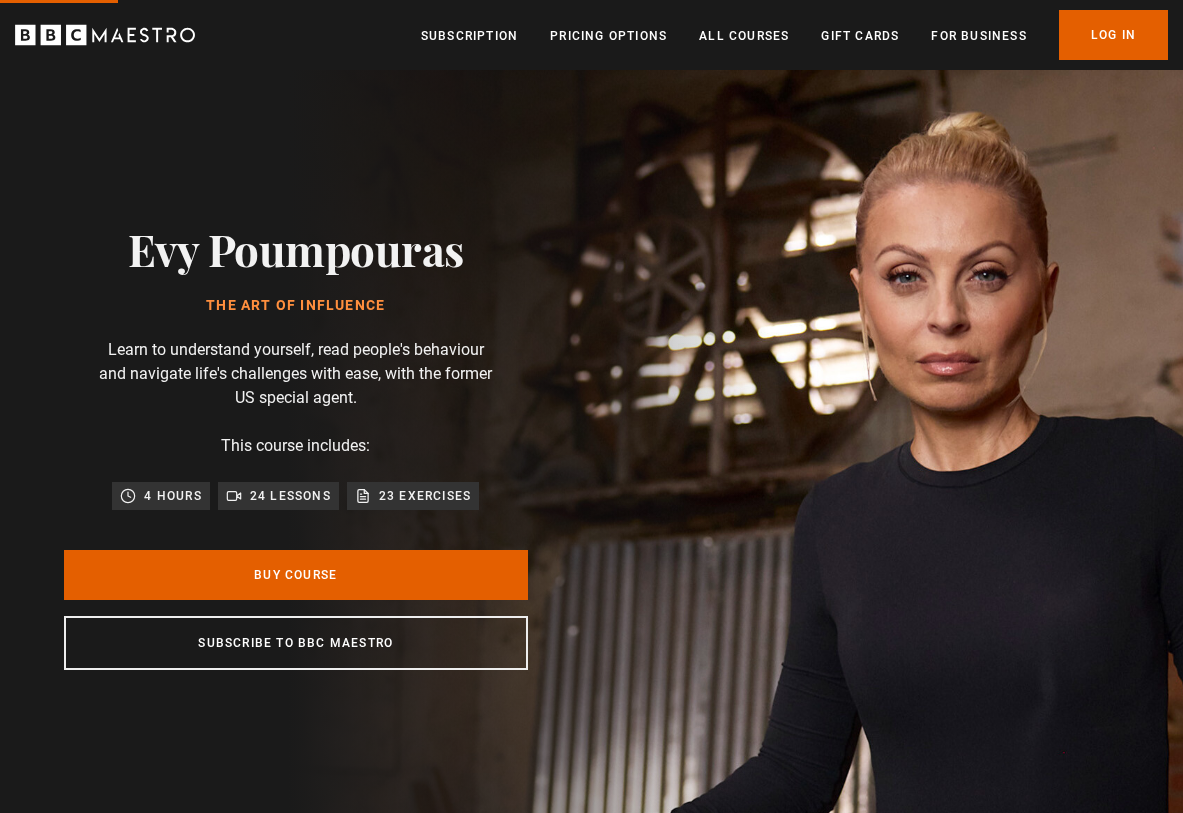 scroll, scrollTop: 0, scrollLeft: 0, axis: both 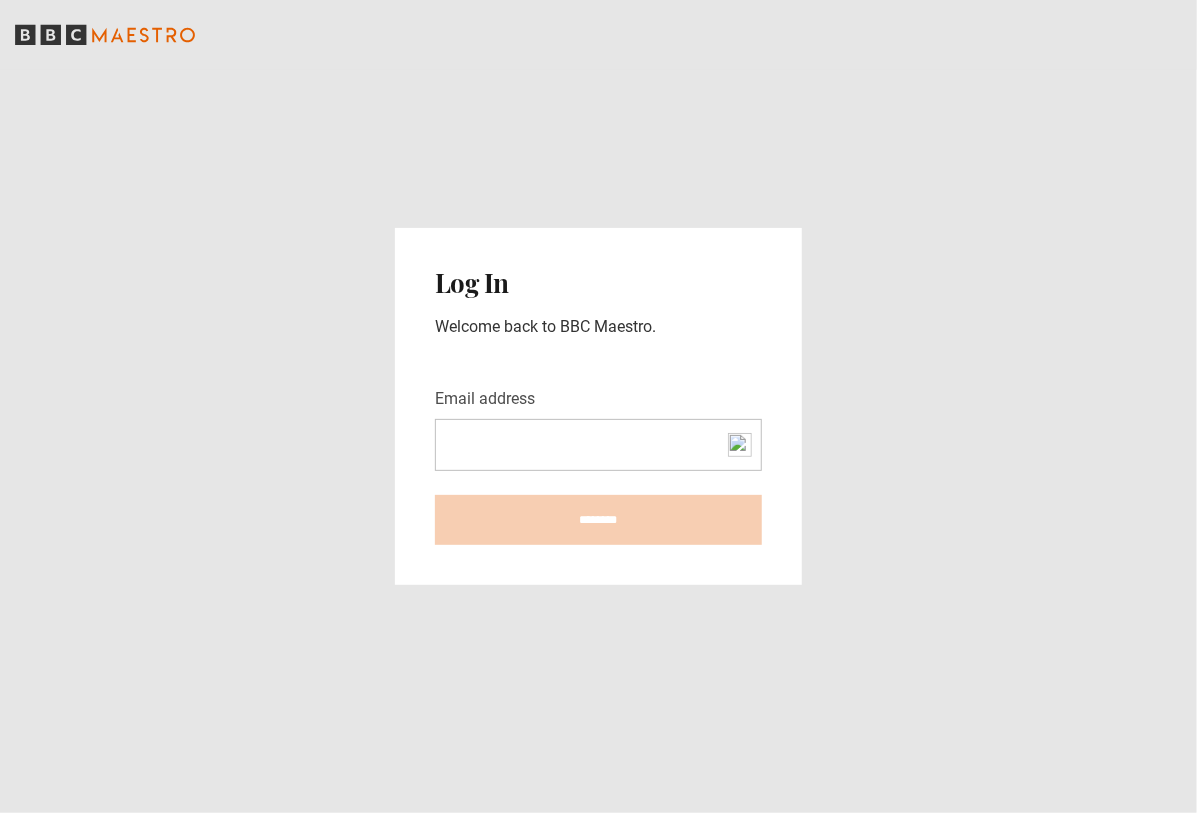 click on "Email address" at bounding box center (598, 445) 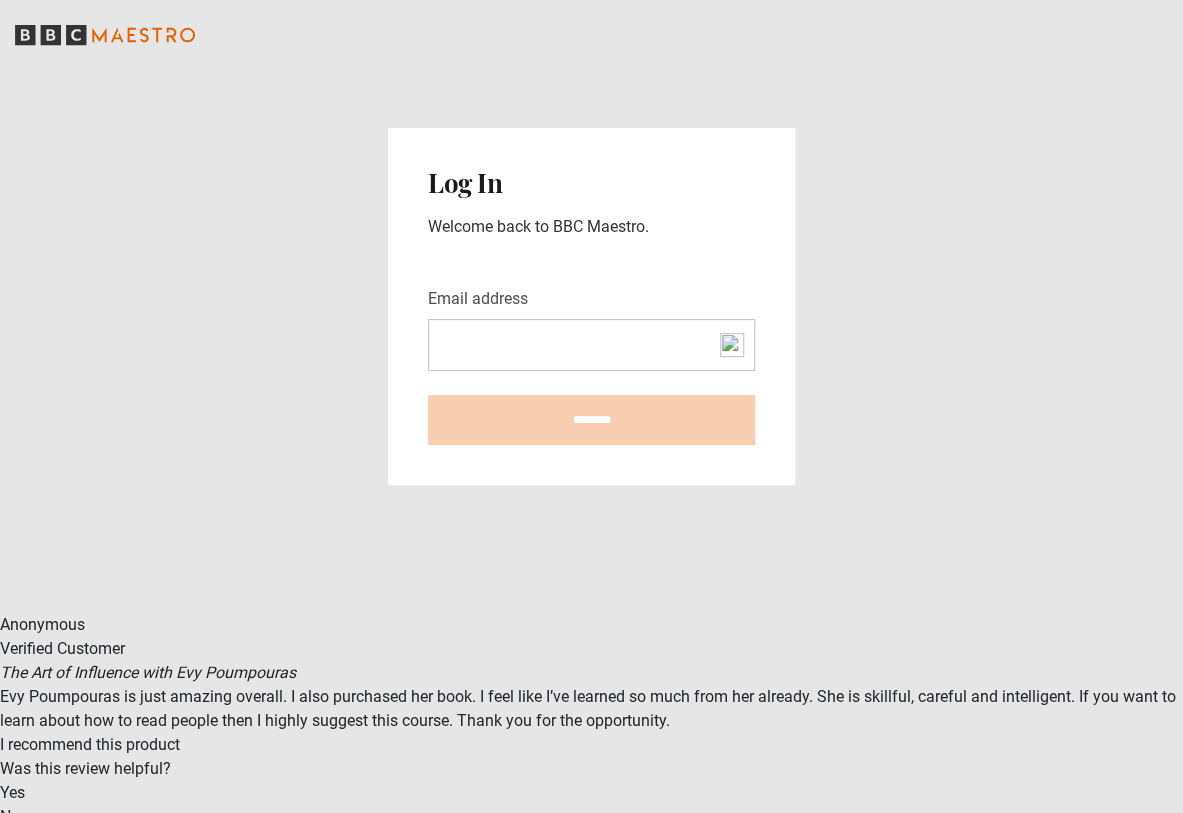 type on "**********" 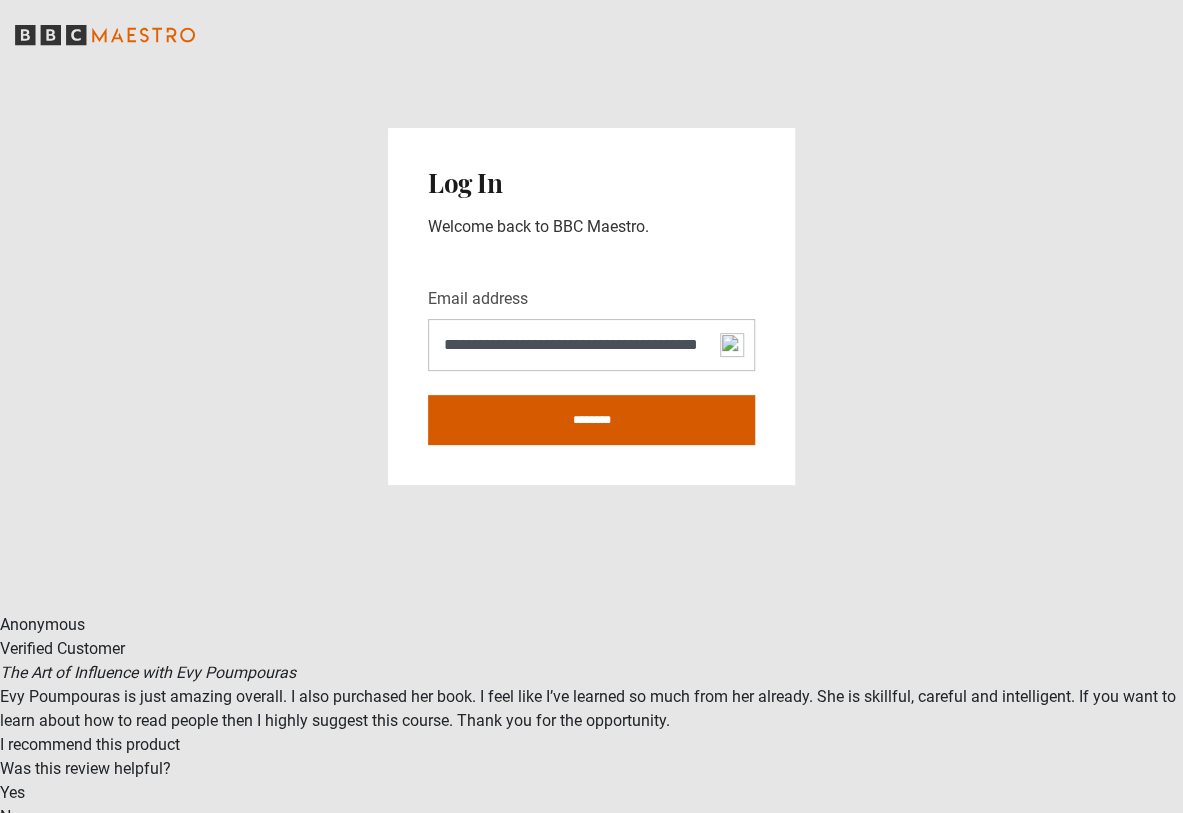 click on "********" at bounding box center (591, 420) 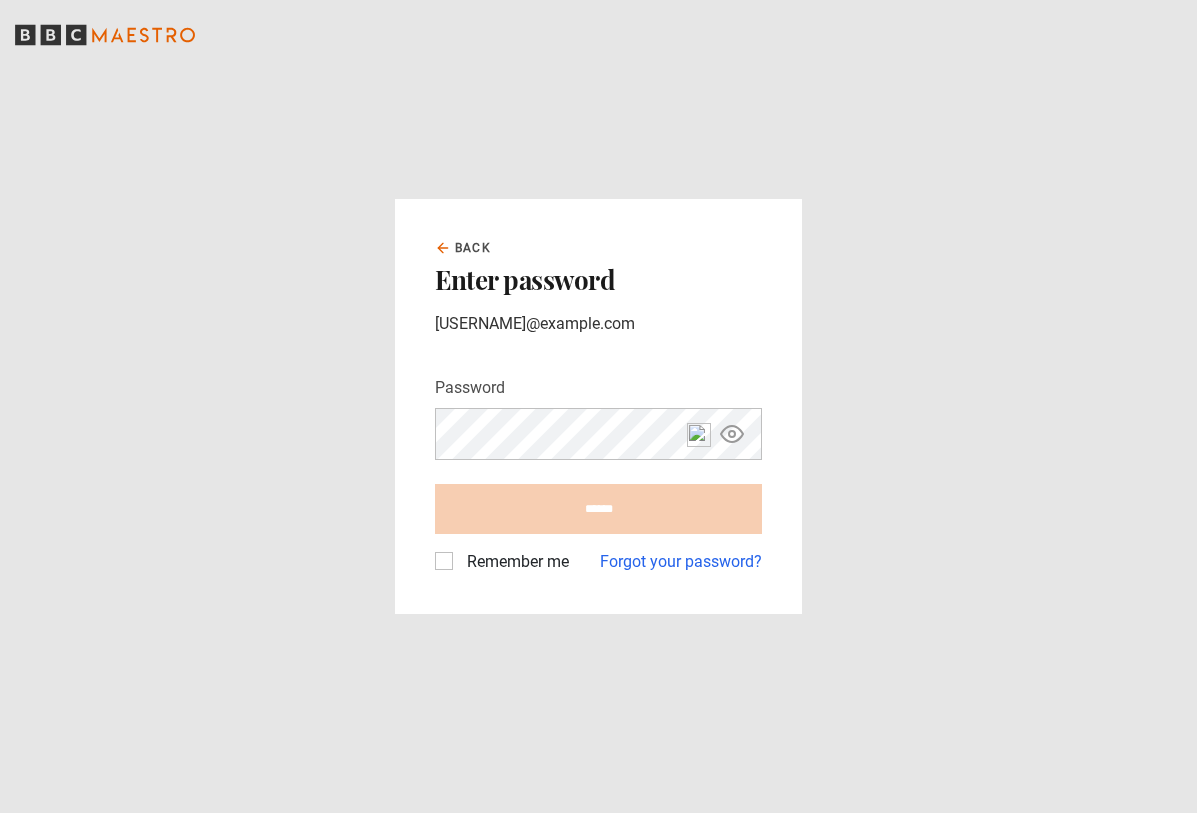 scroll, scrollTop: 0, scrollLeft: 0, axis: both 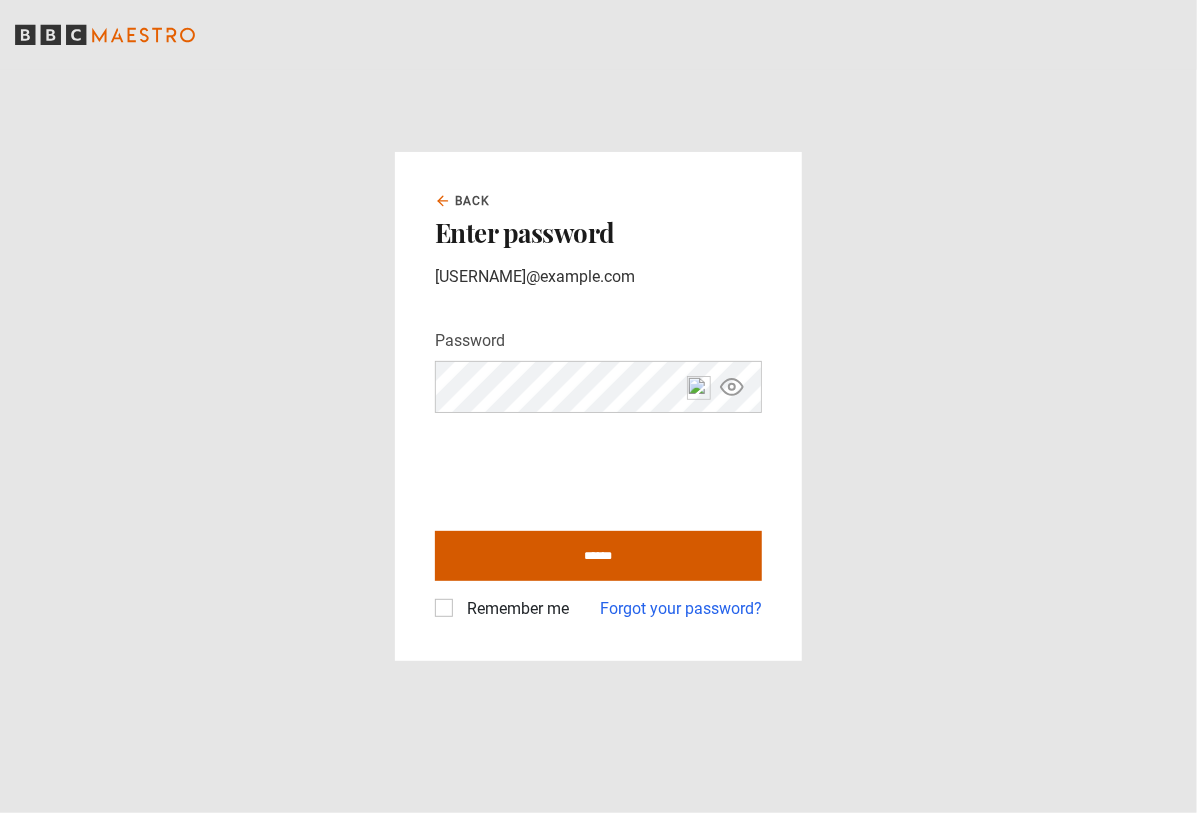 click on "******" at bounding box center [598, 556] 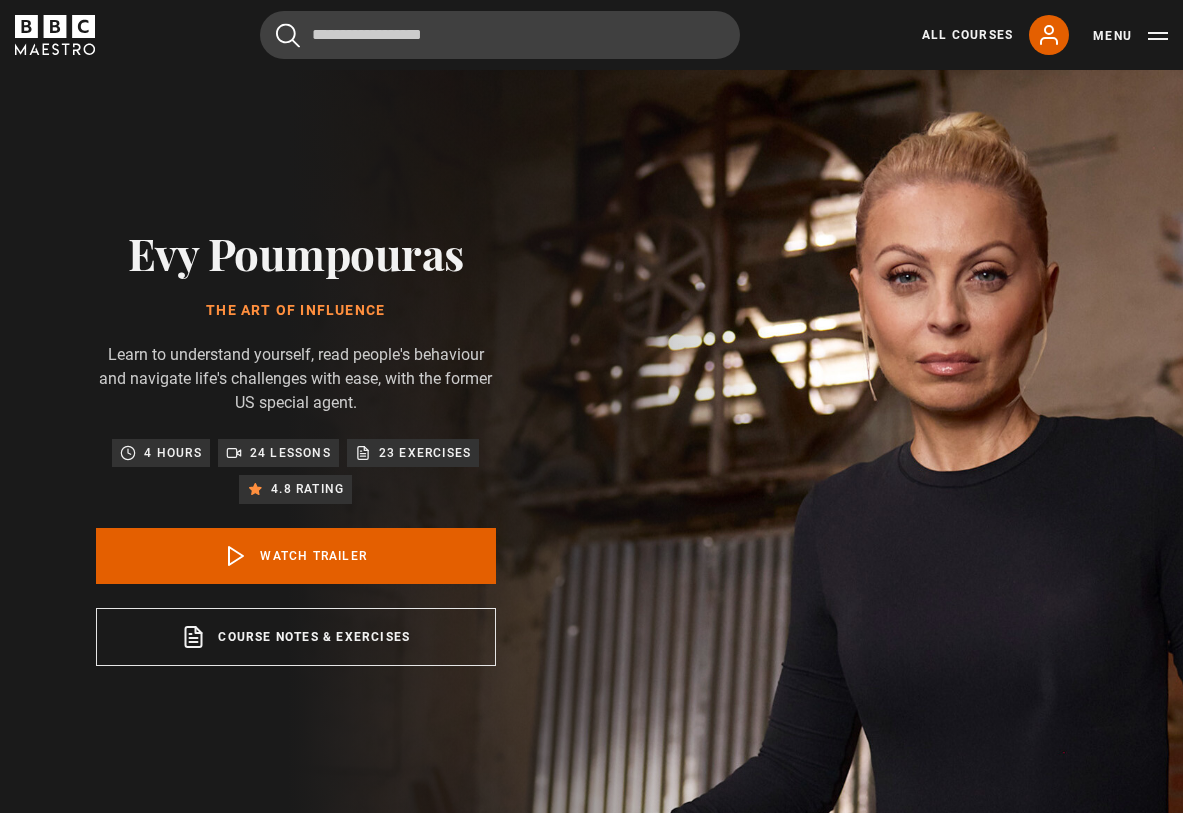 scroll, scrollTop: 0, scrollLeft: 0, axis: both 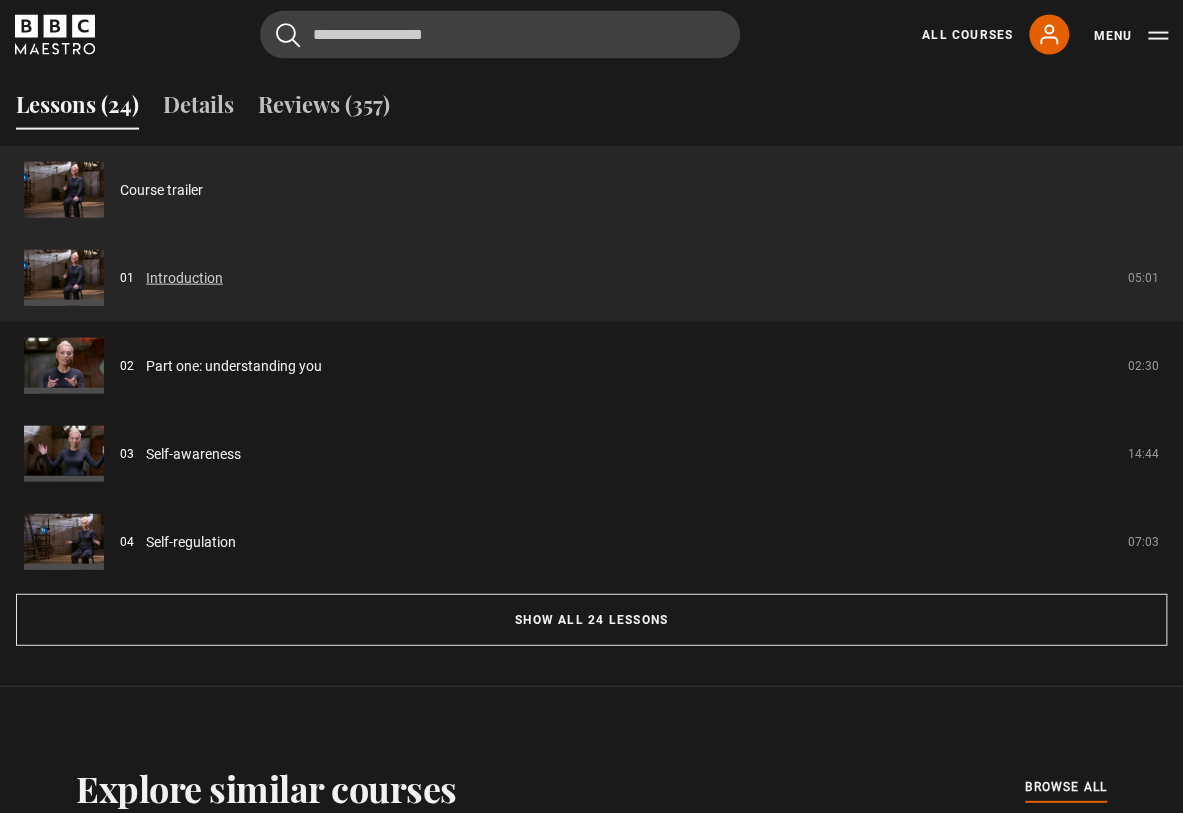 click on "Introduction" at bounding box center [184, 278] 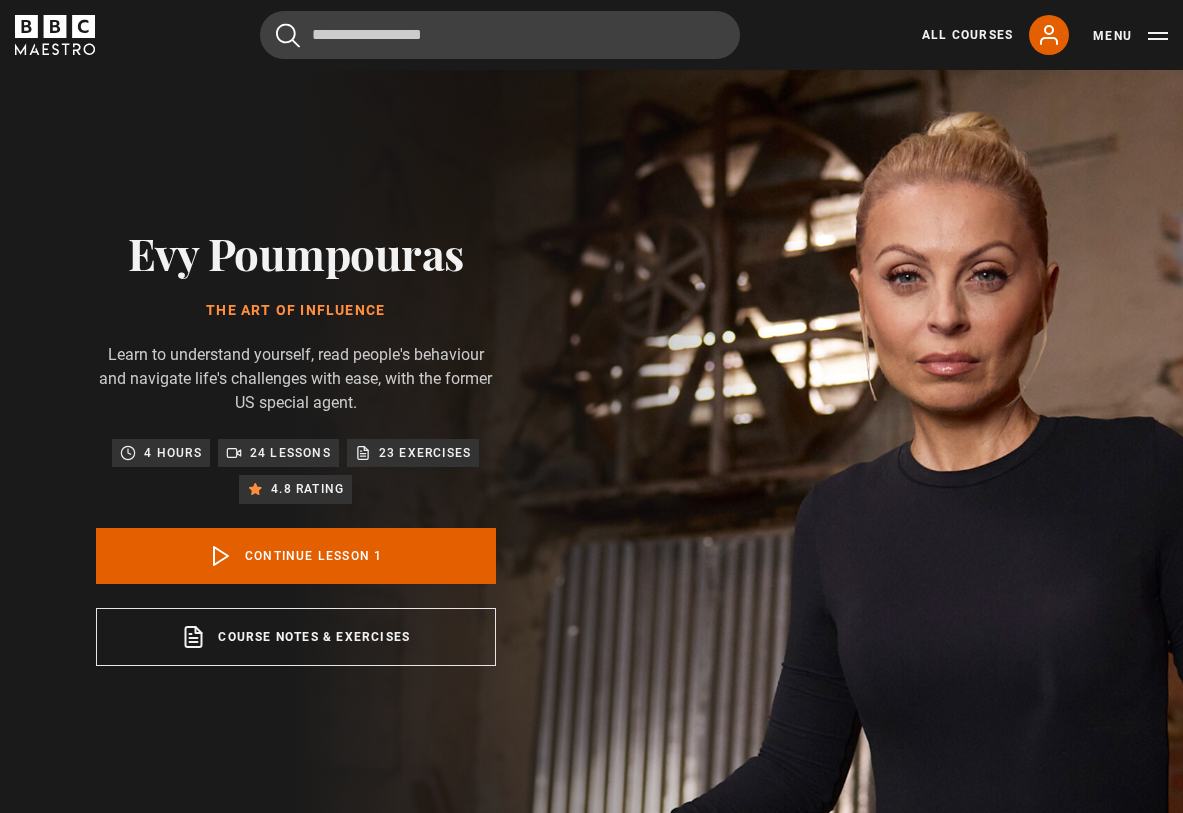 scroll, scrollTop: 823, scrollLeft: 0, axis: vertical 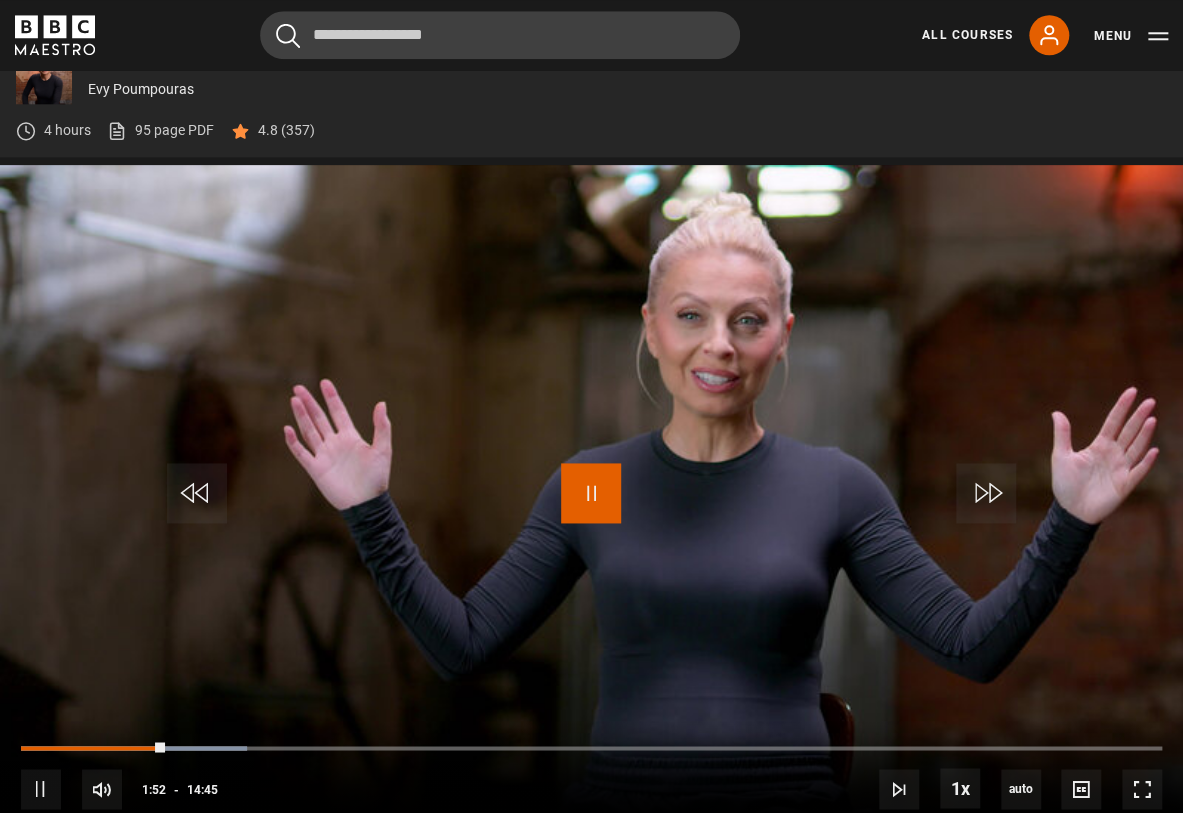 click at bounding box center [591, 493] 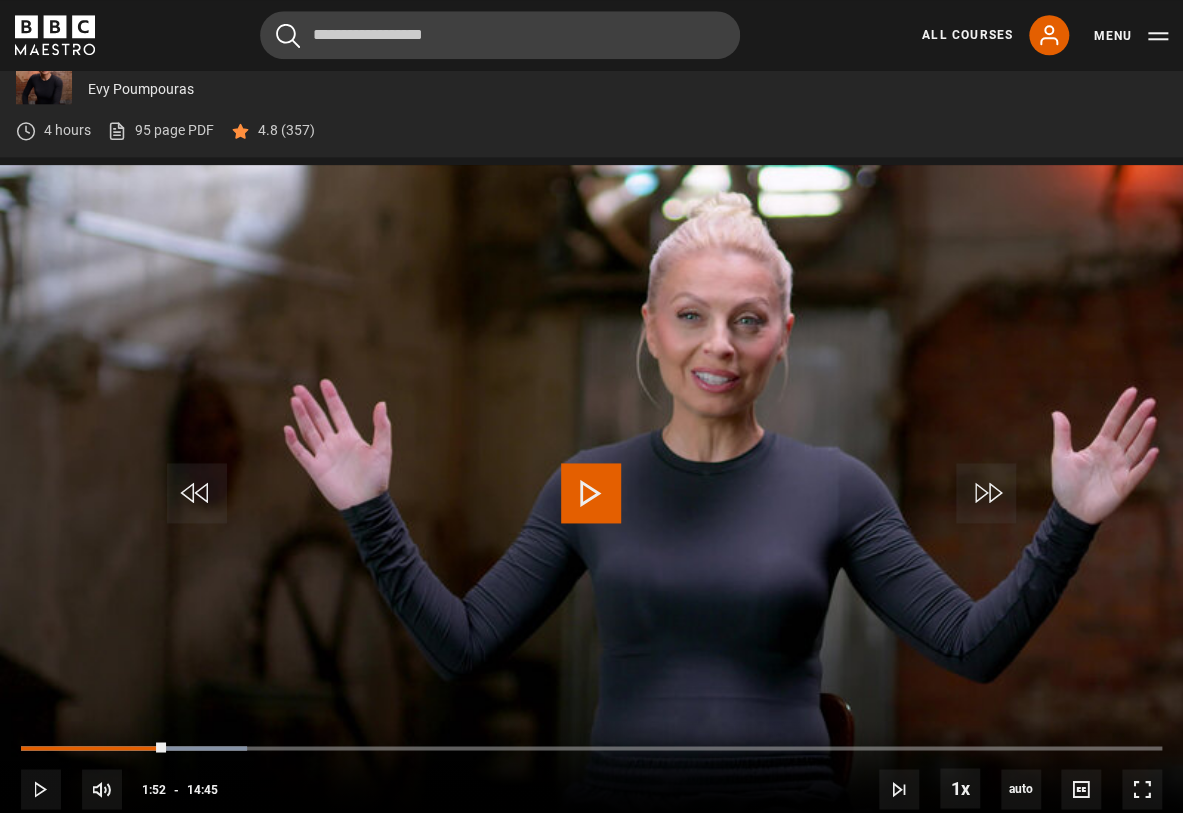 scroll, scrollTop: 840, scrollLeft: 0, axis: vertical 